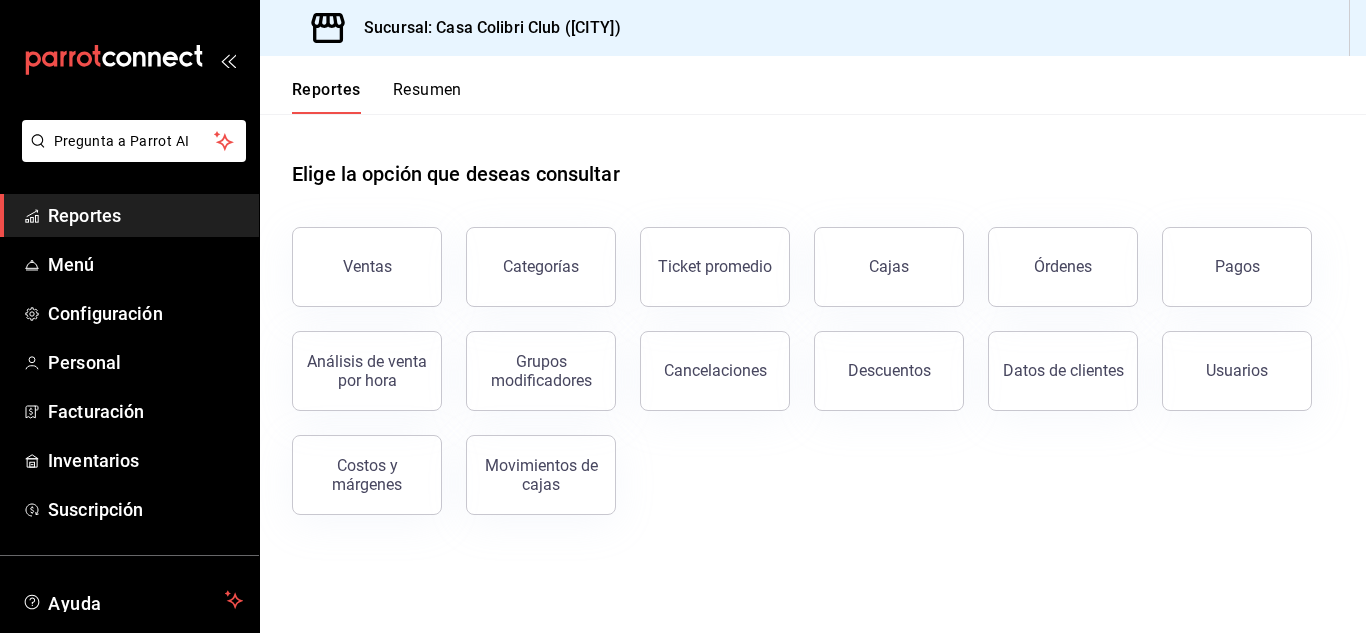 scroll, scrollTop: 0, scrollLeft: 0, axis: both 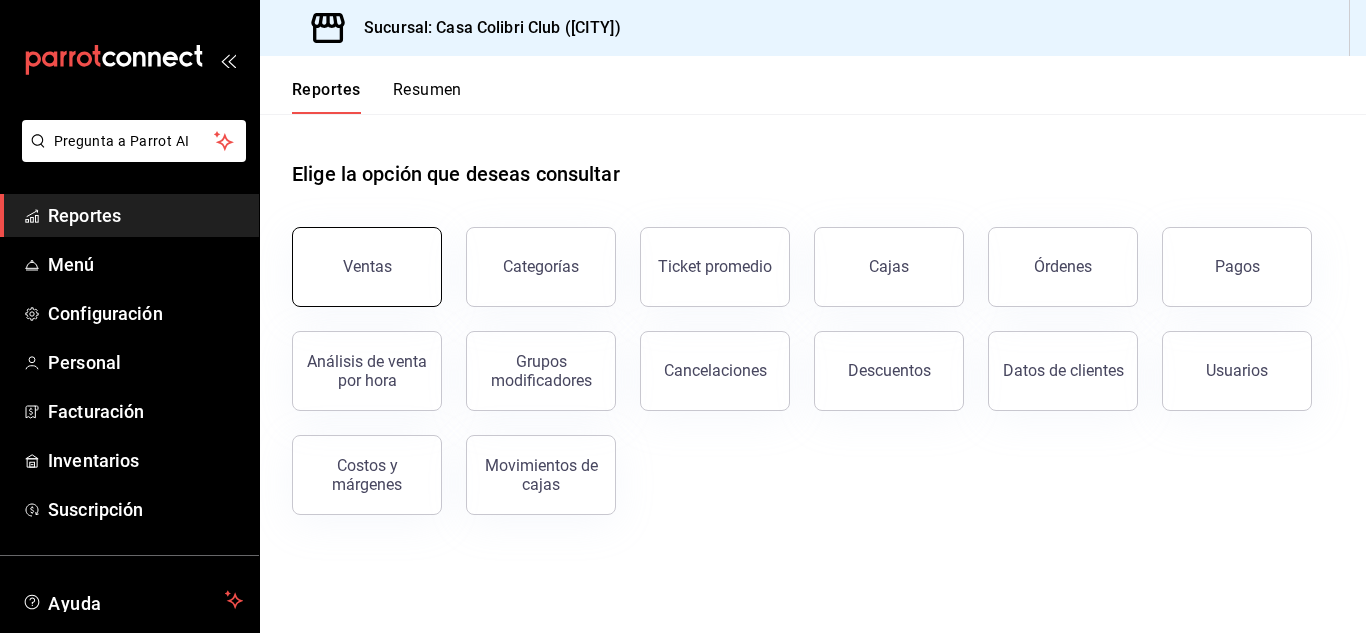 click on "Ventas" at bounding box center [367, 267] 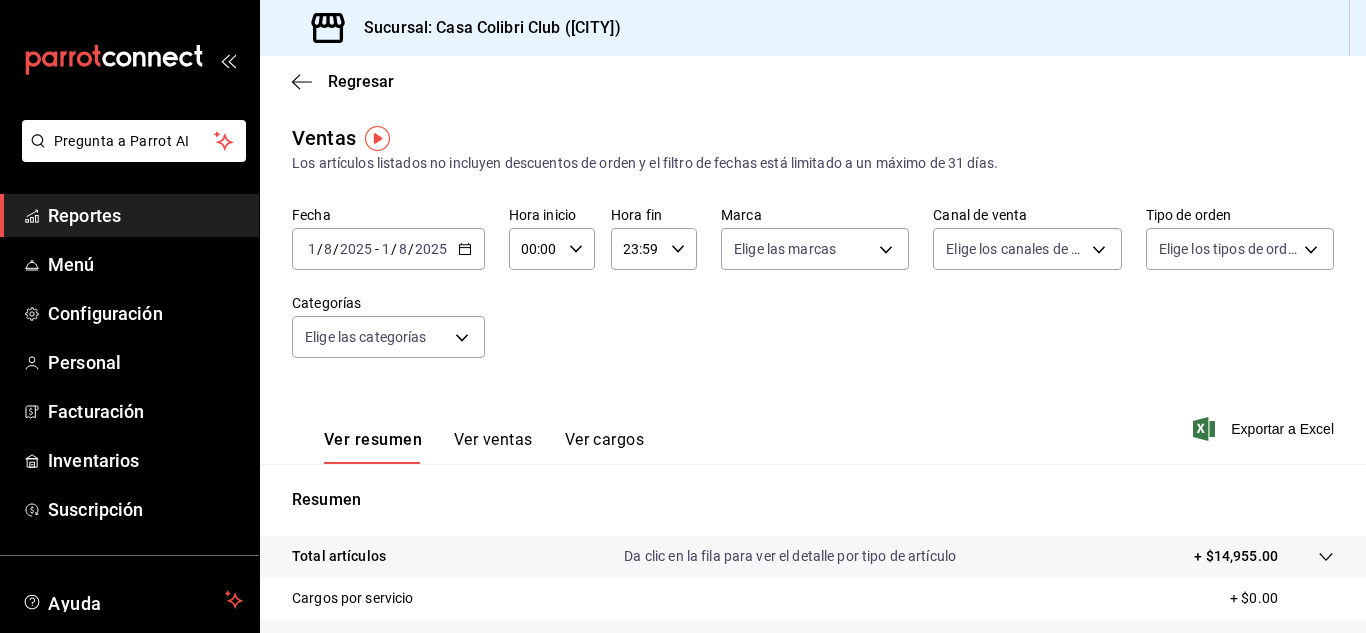 click on "2025" at bounding box center (431, 249) 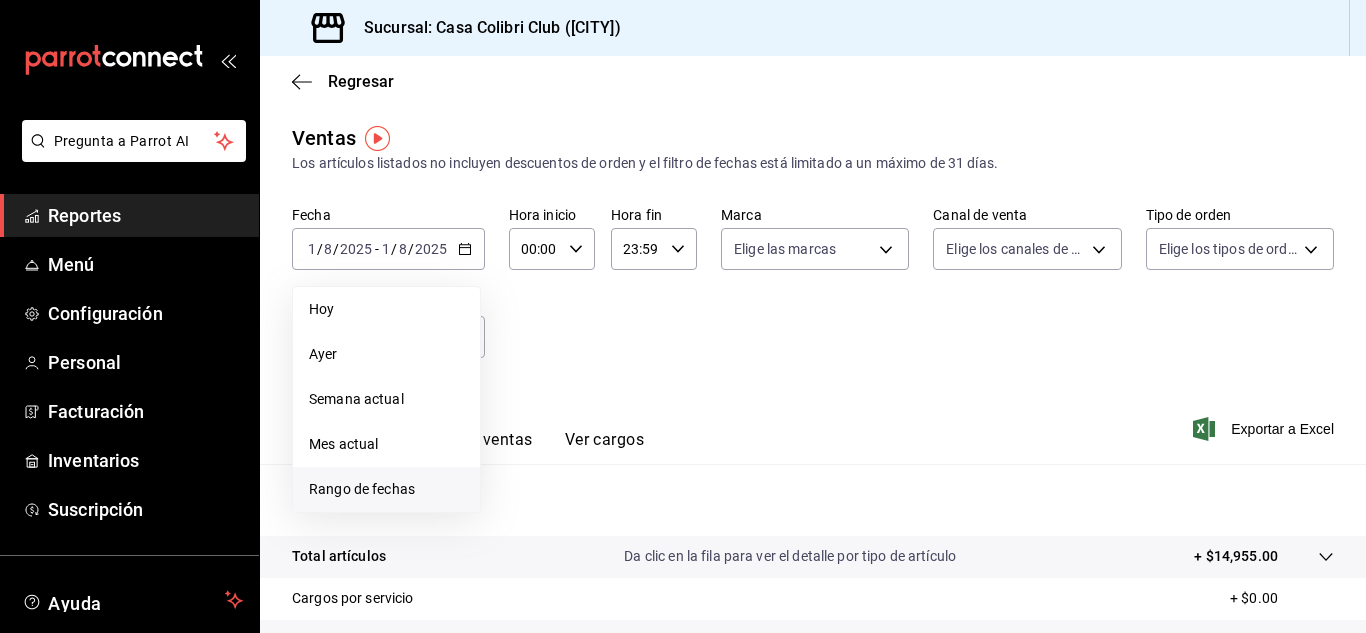 click on "Rango de fechas" at bounding box center (386, 489) 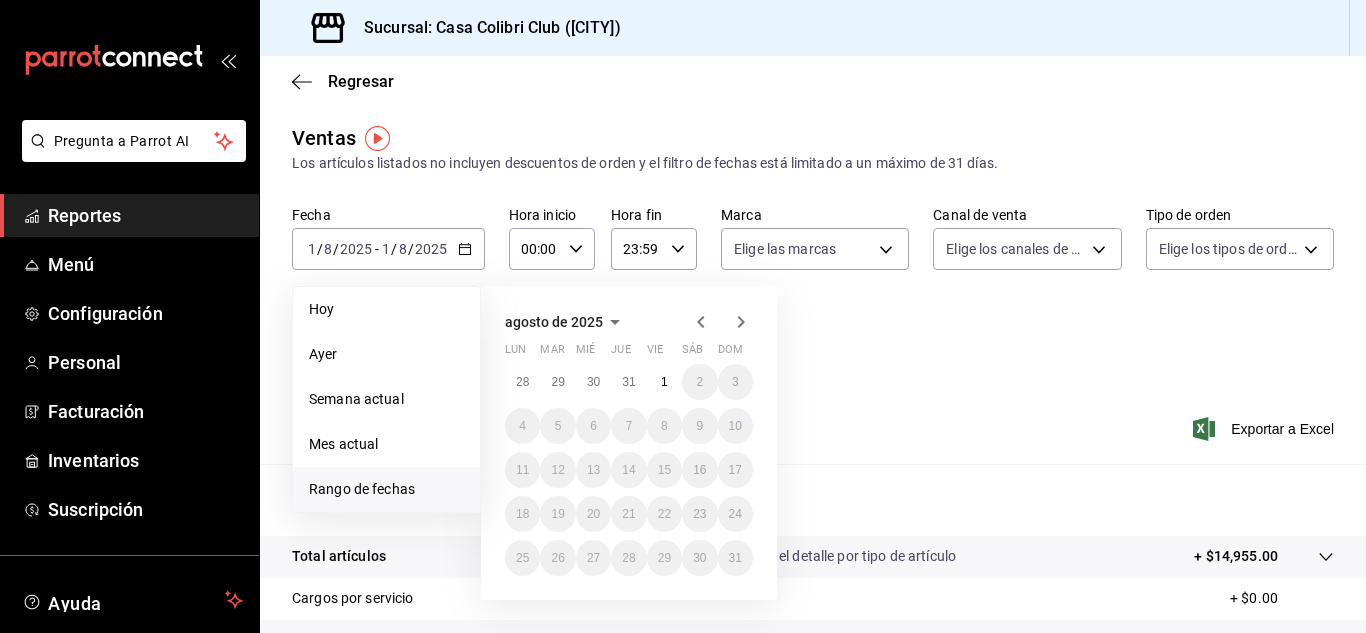 click 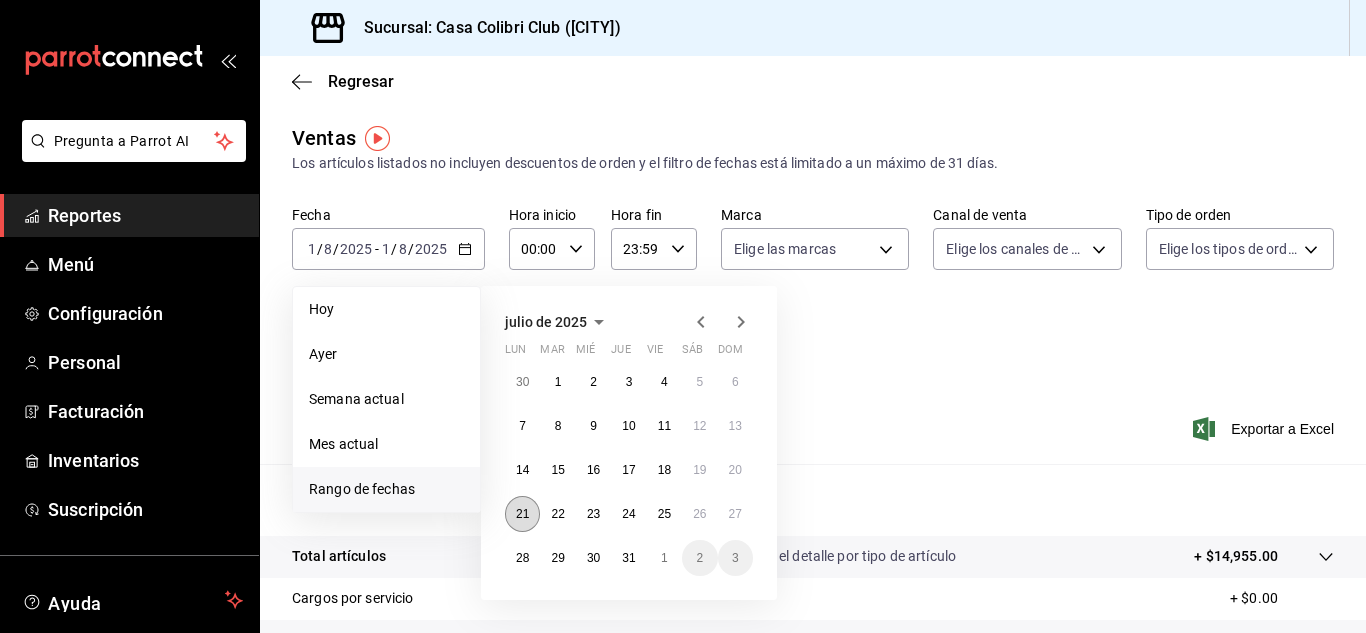 click on "21" at bounding box center [522, 514] 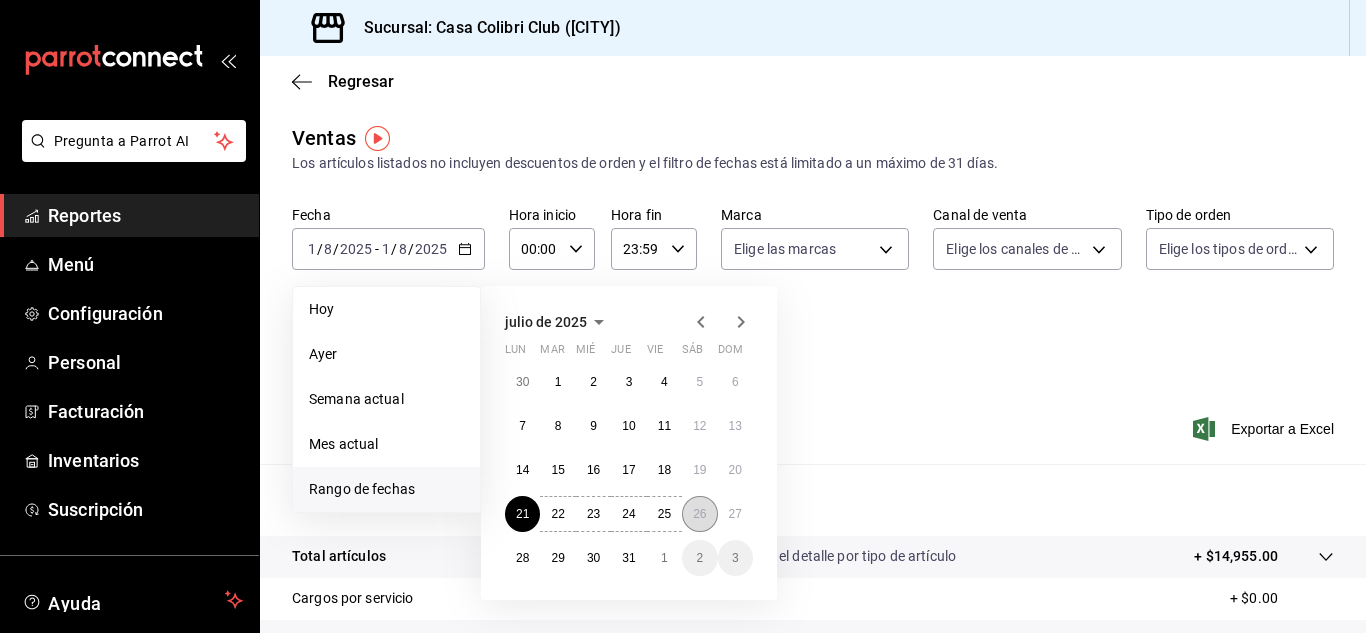click on "26" at bounding box center (699, 514) 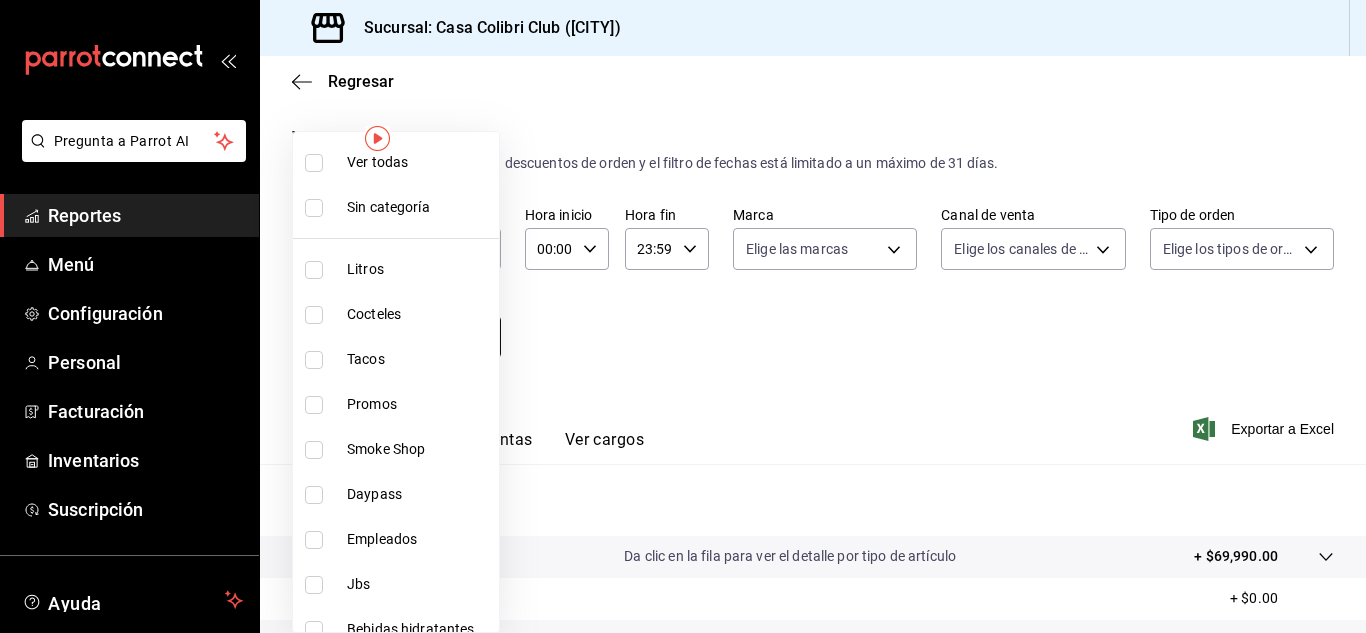 click on "Pregunta a Parrot AI Reportes   Menú   Configuración   Personal   Facturación   Inventarios   Suscripción   Ayuda Recomienda Parrot   [FIRST] [LAST]   Sugerir nueva función   Sucursal: Casa Colibri Club ([CITY]) Regresar Ventas Los artículos listados no incluyen descuentos de orden y el filtro de fechas está limitado a un máximo de 31 días. Fecha [DATE] [DATE] - [DATE] [DATE] Hora inicio 00:00 Hora inicio Hora fin 23:59 Hora fin Marca Elige las marcas Canal de venta Elige los canales de venta Tipo de orden Elige las categorías Ver resumen Ver ventas Ver cargos Exportar a Excel Resumen Total artículos Da clic en la fila para ver el detalle por tipo de artículo [PRICE] Cargos por servicio [PRICE] Venta bruta [PRICE] Descuentos totales [PRICE] Certificados de regalo [PRICE] Venta total [PRICE] Impuestos [PRICE] Venta neta [PRICE] GANA 1 MES GRATIS EN TU SUSCRIPCIÓN AQUÍ Ver video tutorial Ir a video Reportes   Menú" at bounding box center [683, 316] 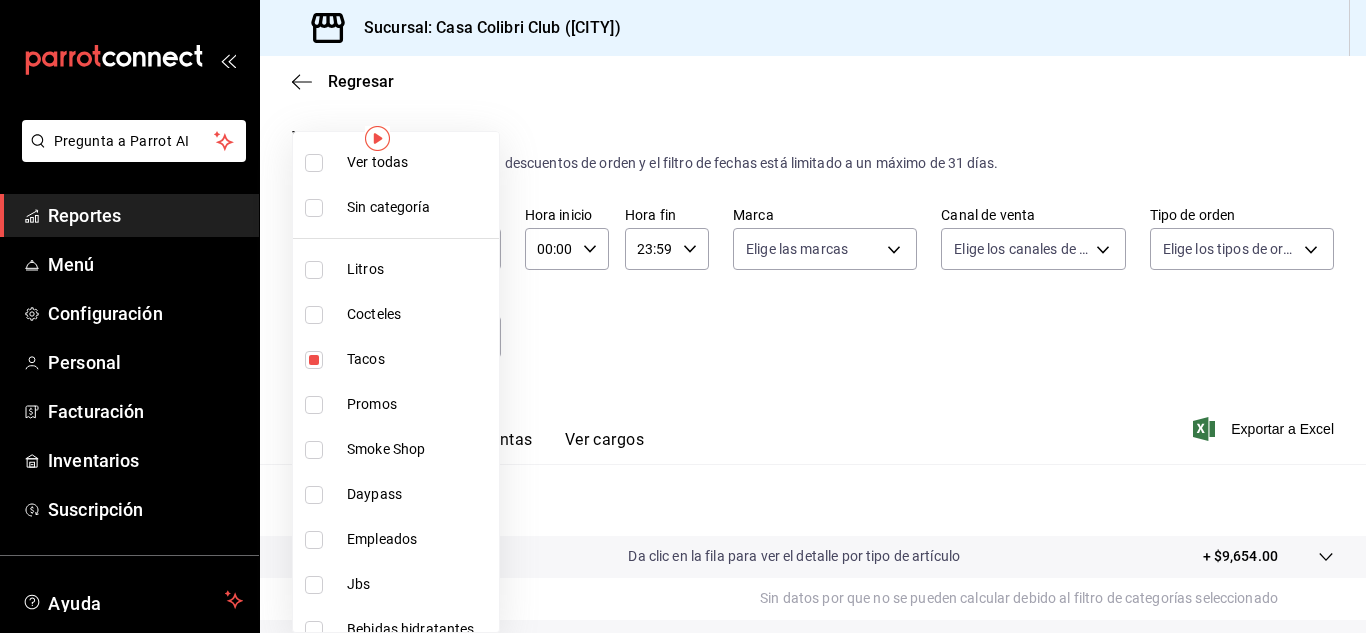 click at bounding box center (683, 316) 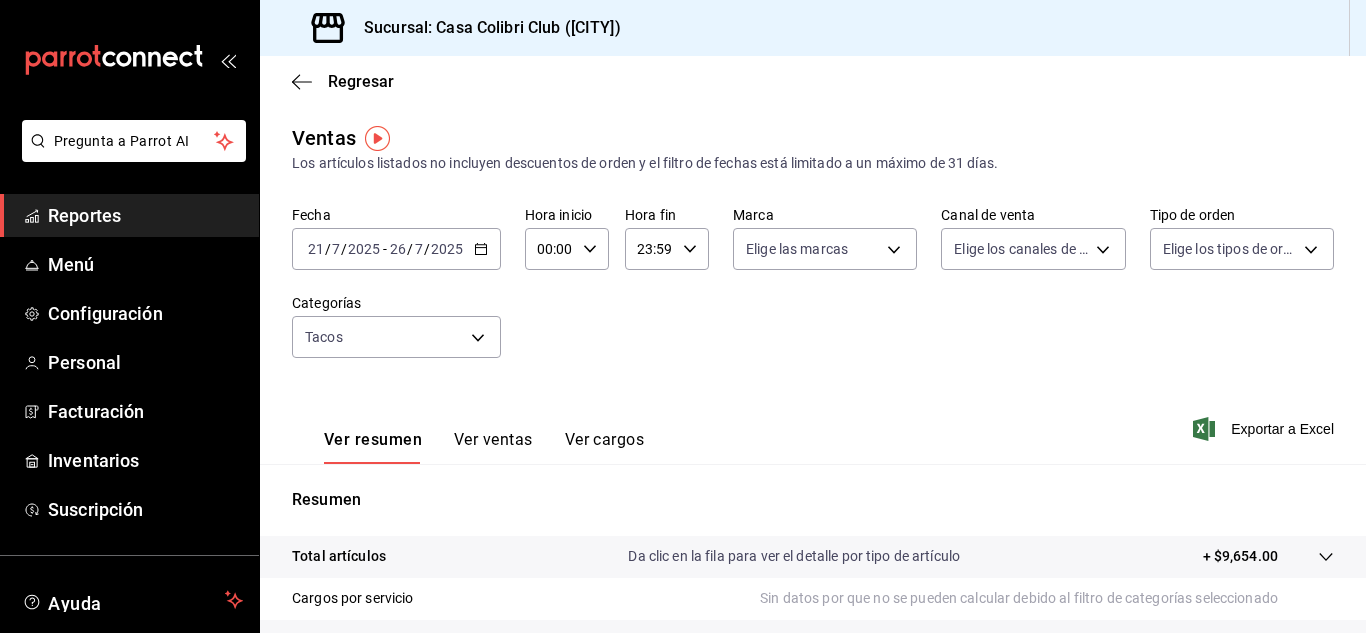 click on "Ver ventas" at bounding box center [493, 447] 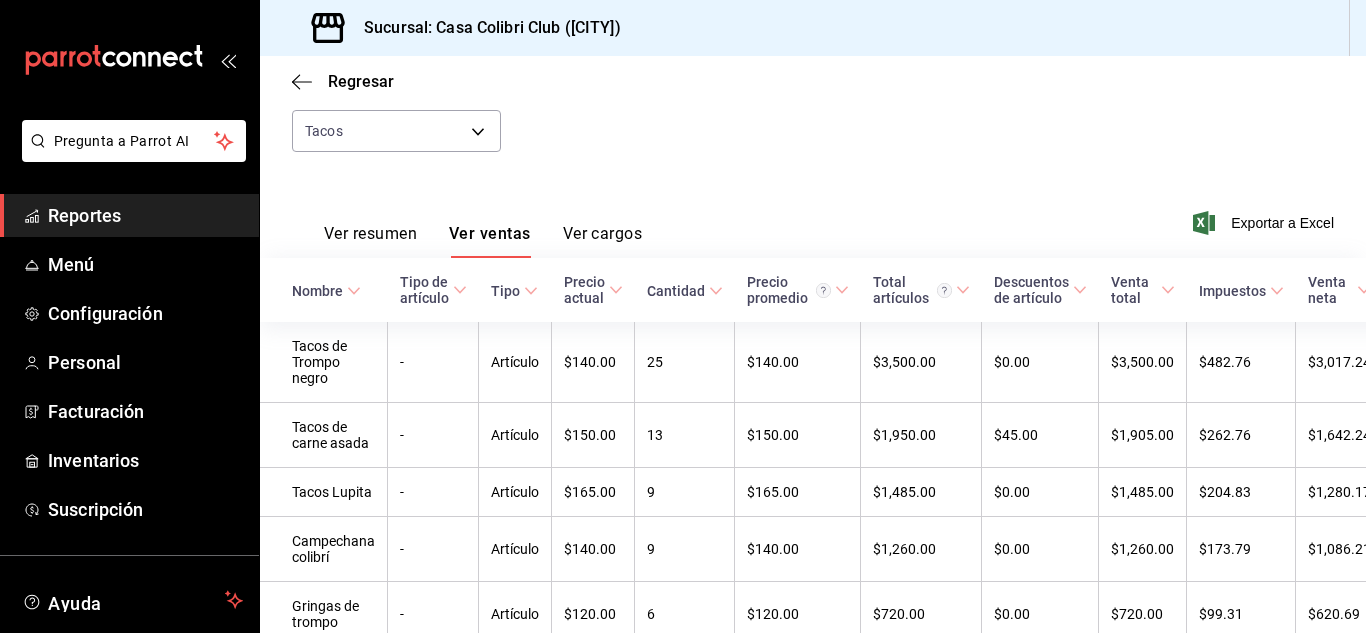scroll, scrollTop: 123, scrollLeft: 0, axis: vertical 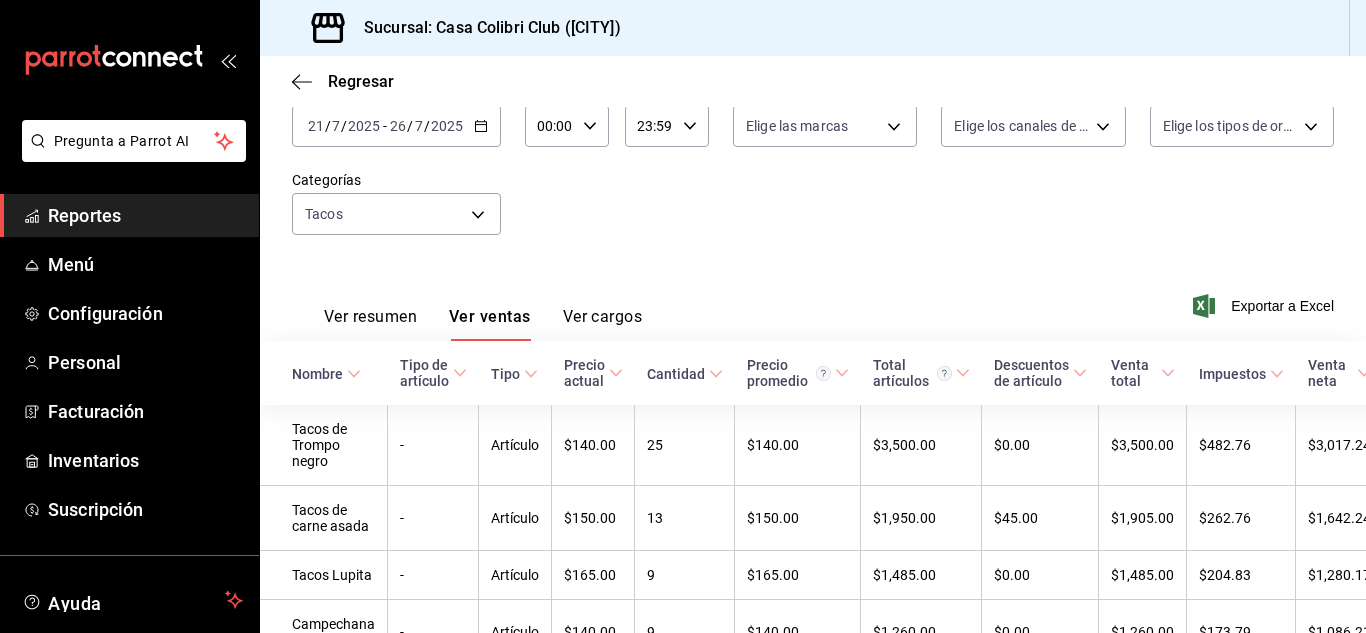 click on "Regresar" at bounding box center [813, 81] 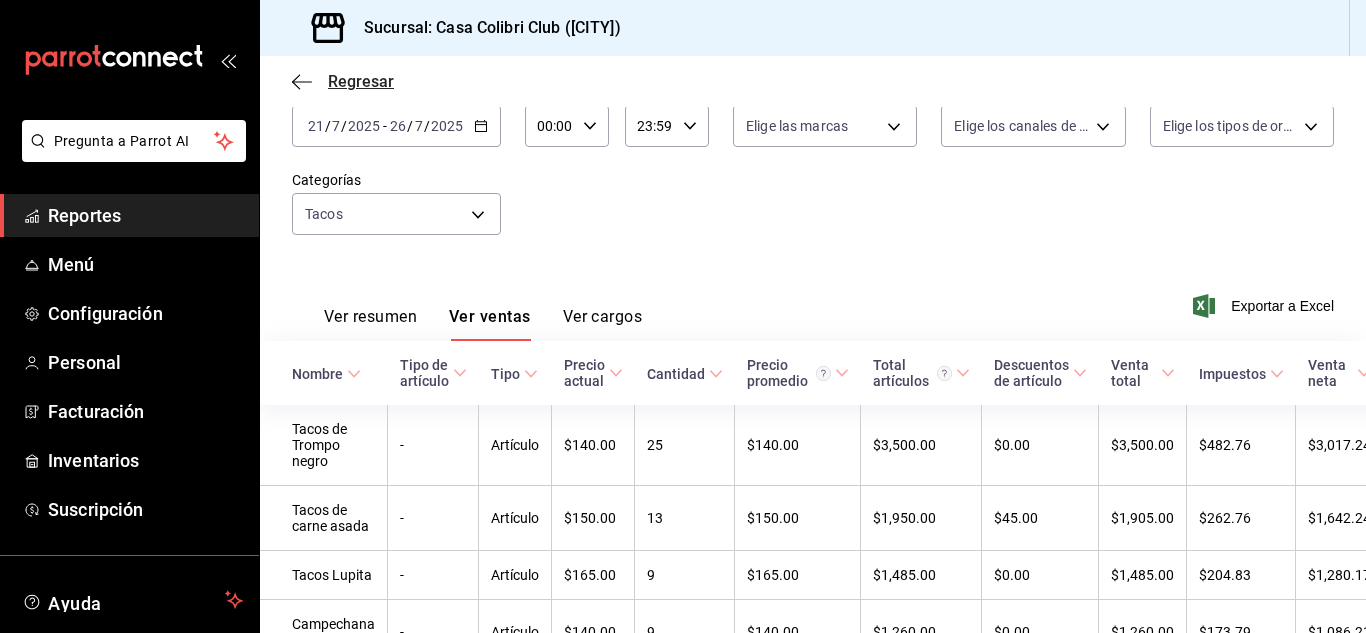 click on "Regresar" at bounding box center (361, 81) 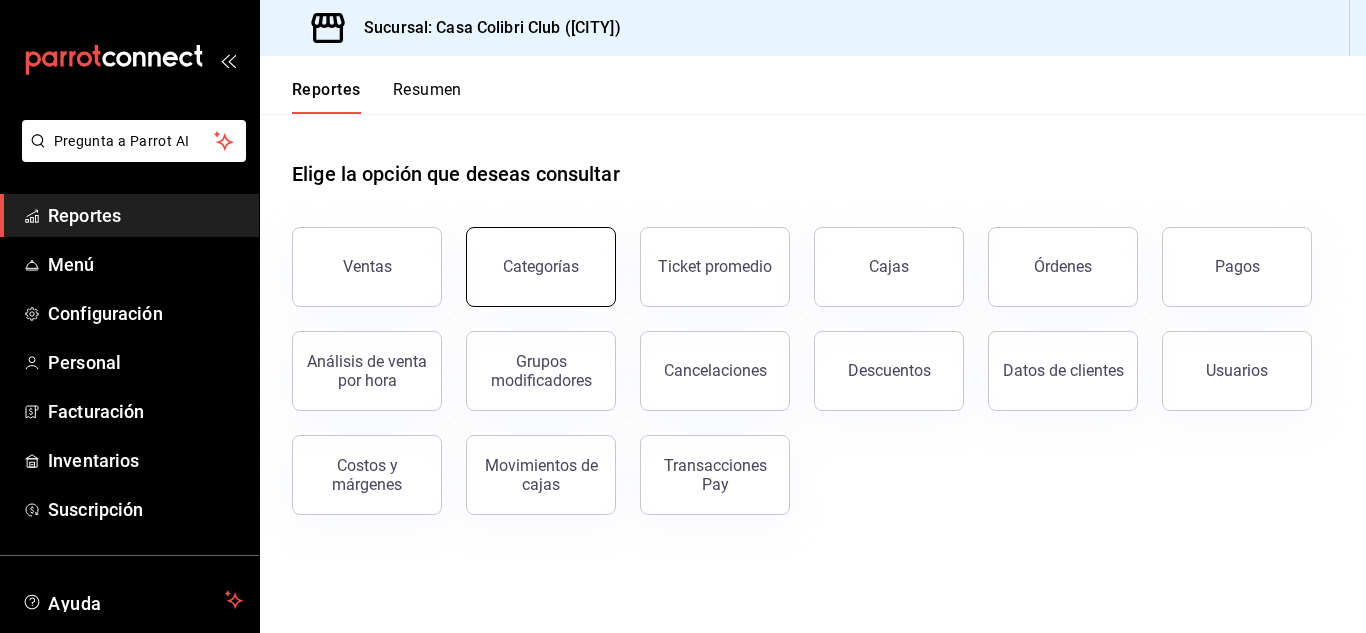click on "Categorías" at bounding box center [541, 266] 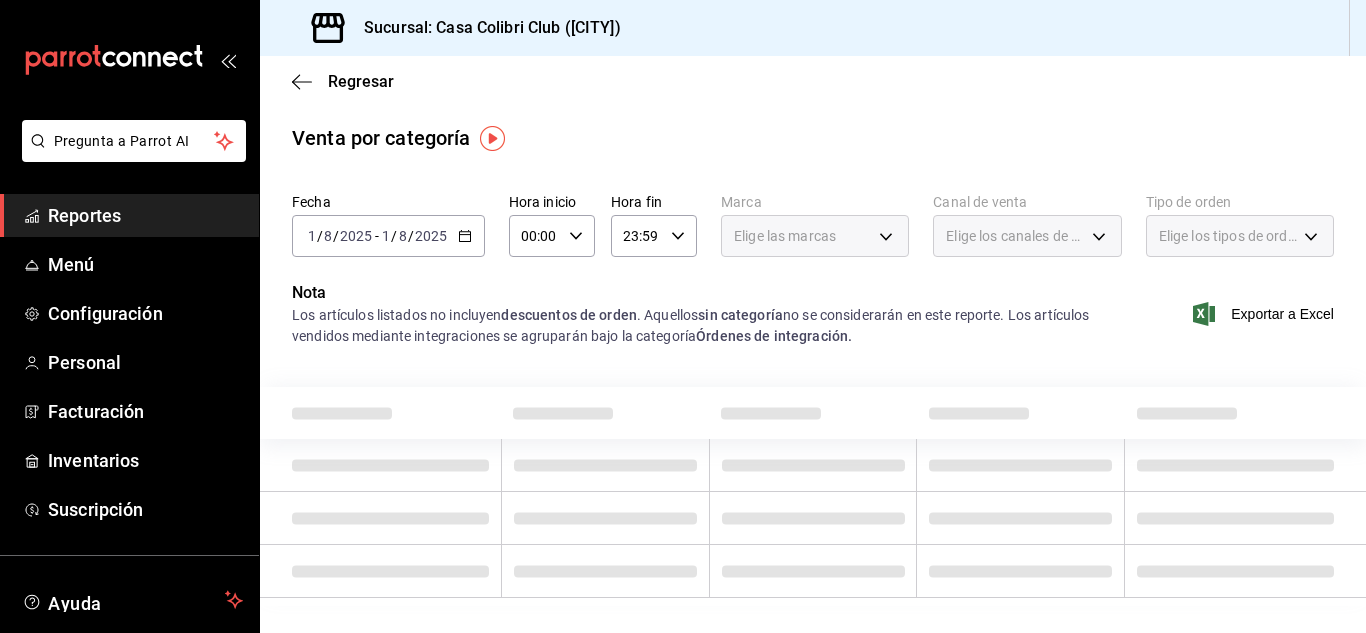 click on "2025" at bounding box center (431, 236) 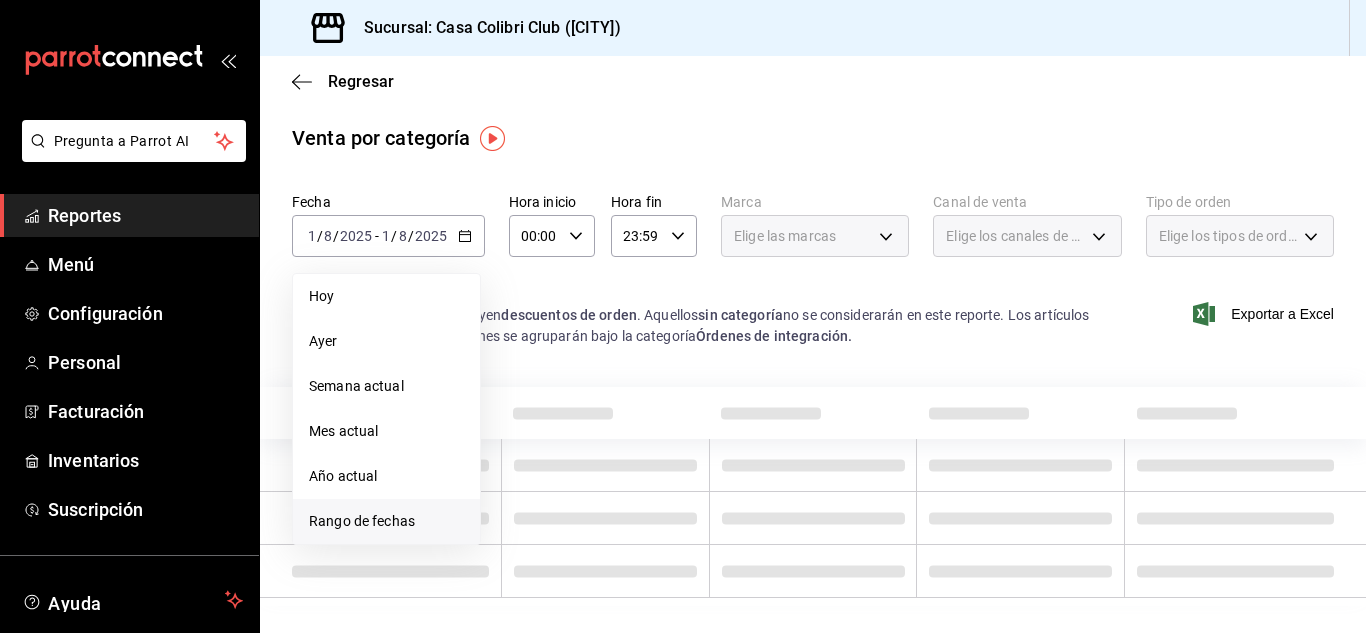 click on "Rango de fechas" at bounding box center (386, 521) 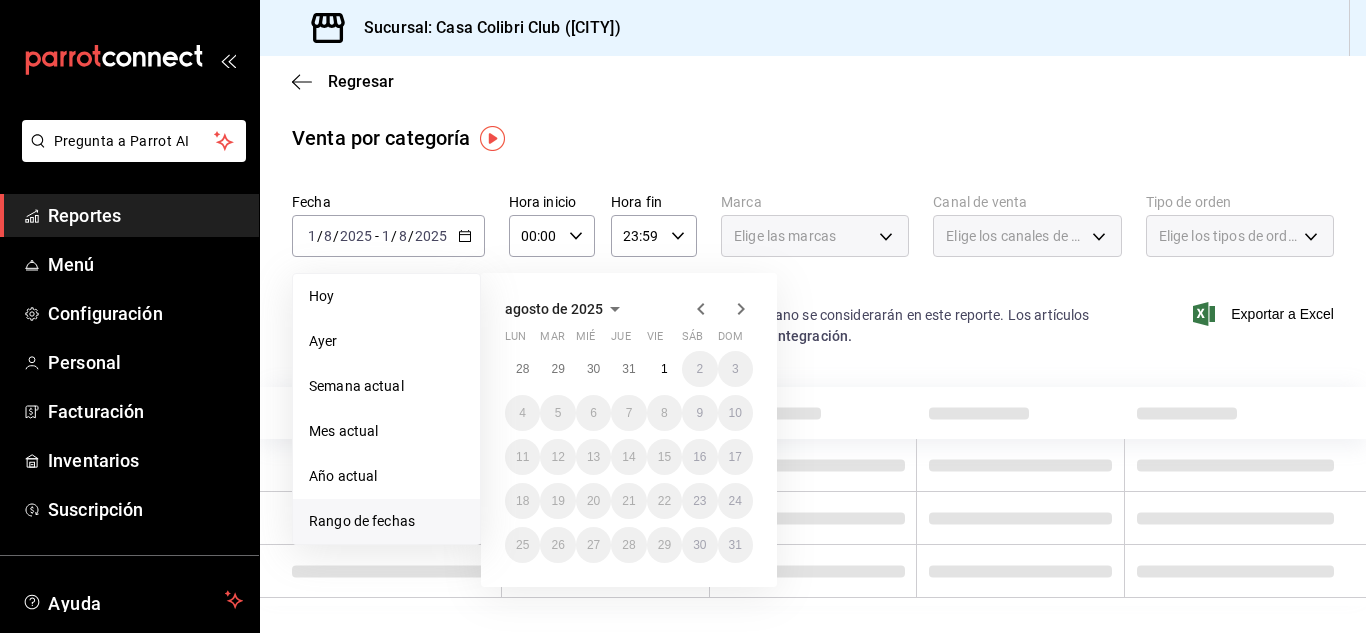 click 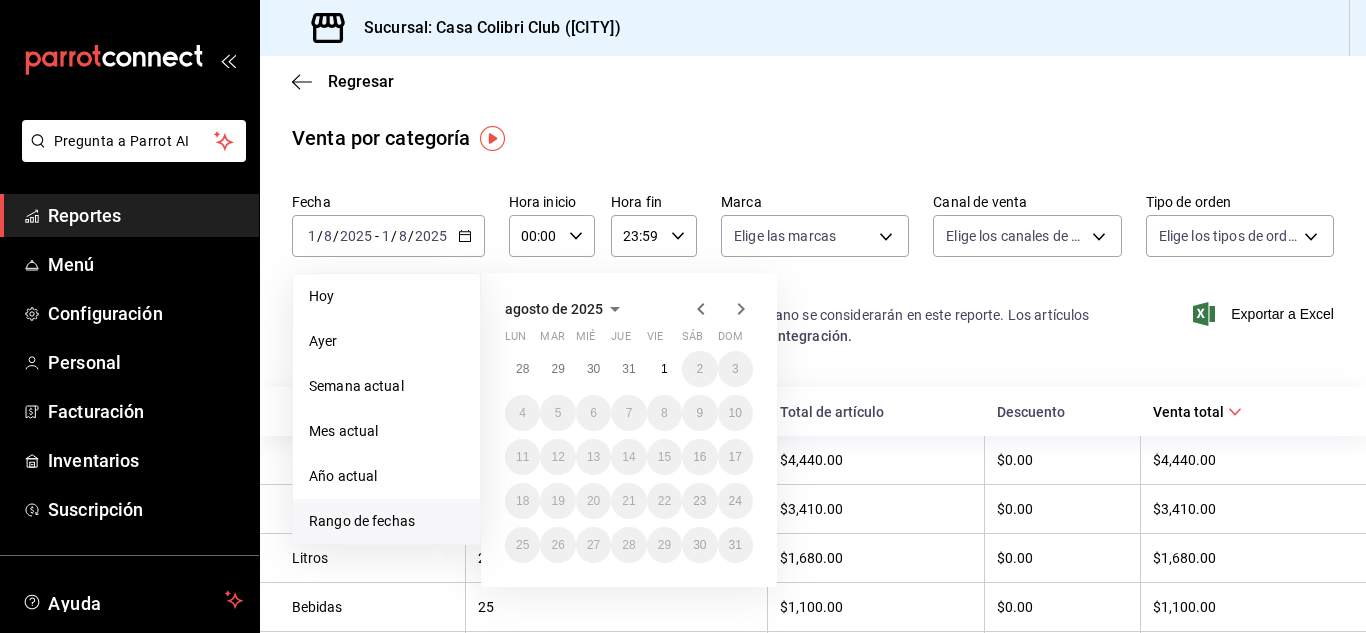click 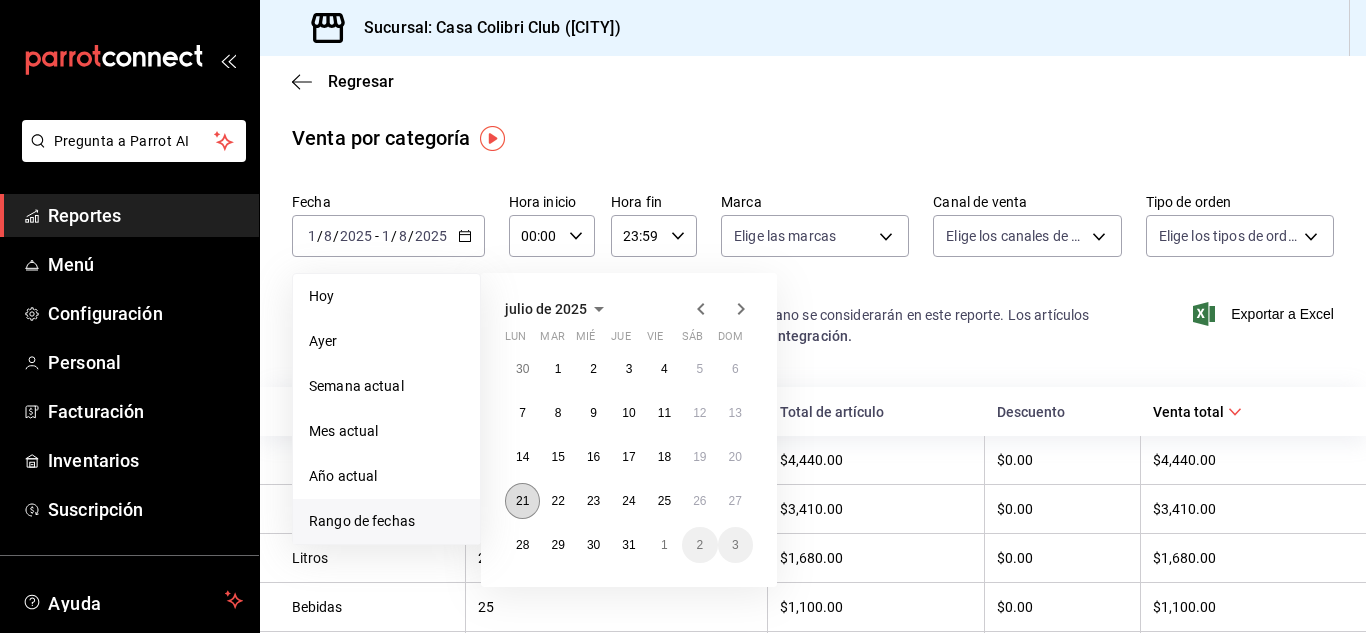 click on "21" at bounding box center [522, 501] 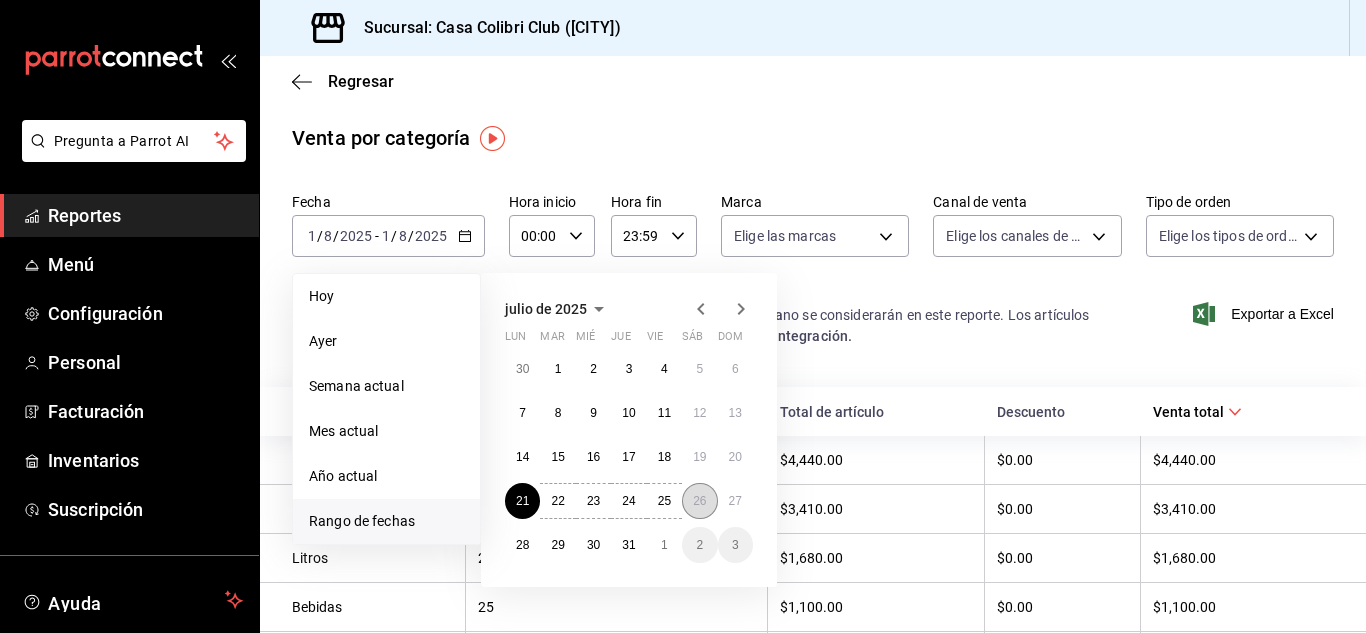 click on "26" at bounding box center (699, 501) 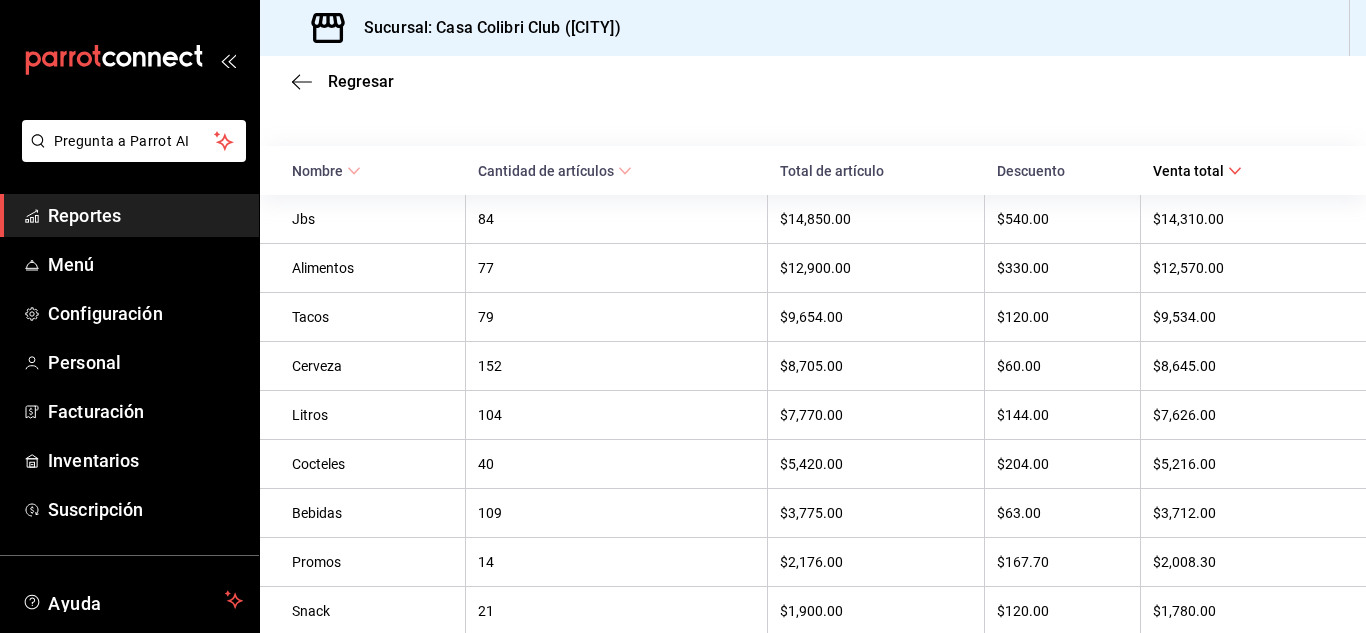 scroll, scrollTop: 239, scrollLeft: 0, axis: vertical 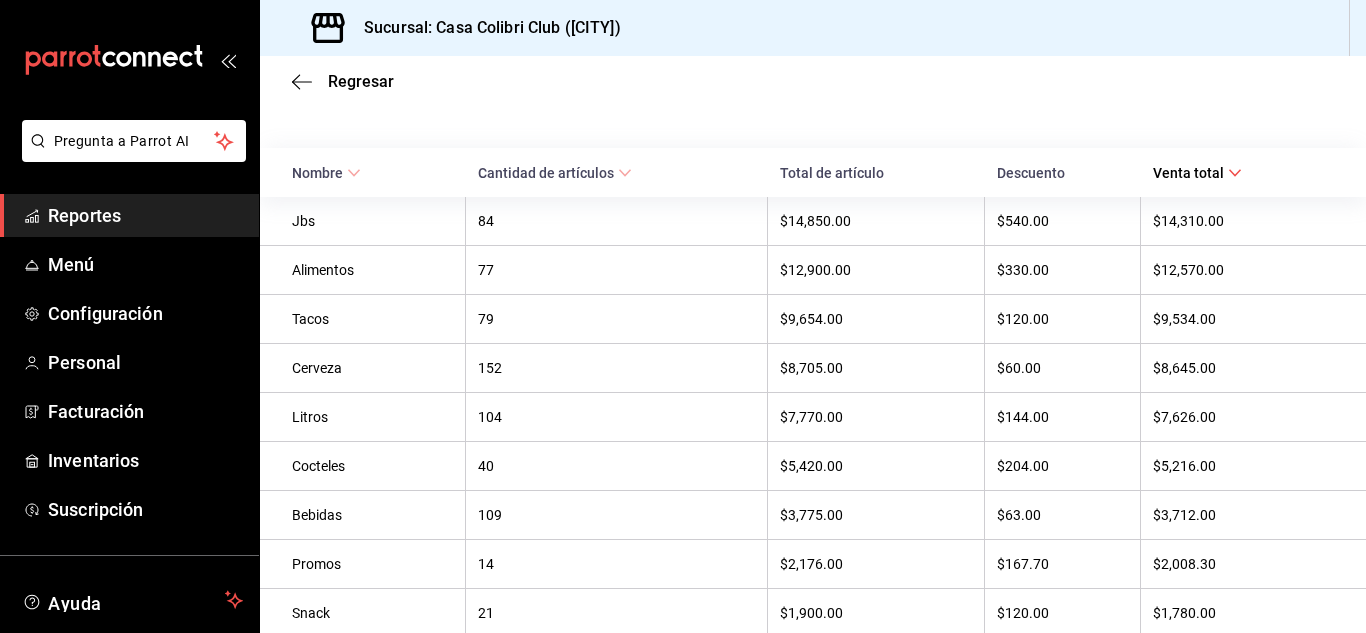 click on "Promos" at bounding box center [372, 564] 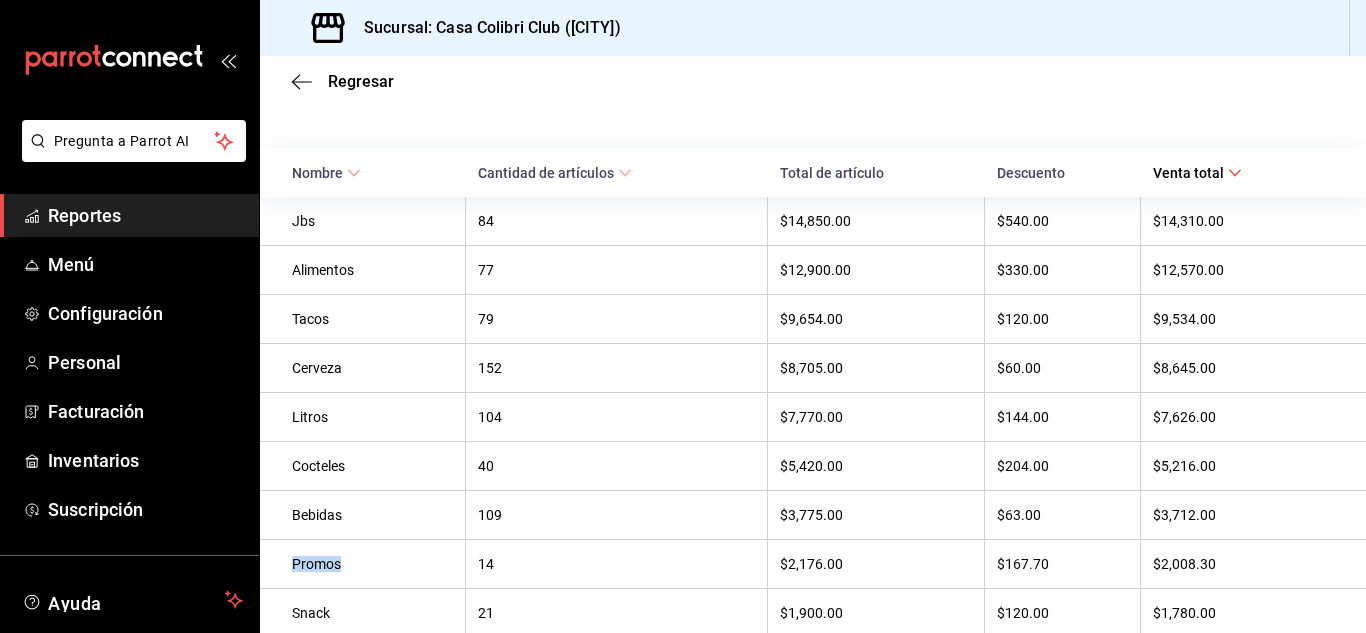 click on "Promos" at bounding box center [372, 564] 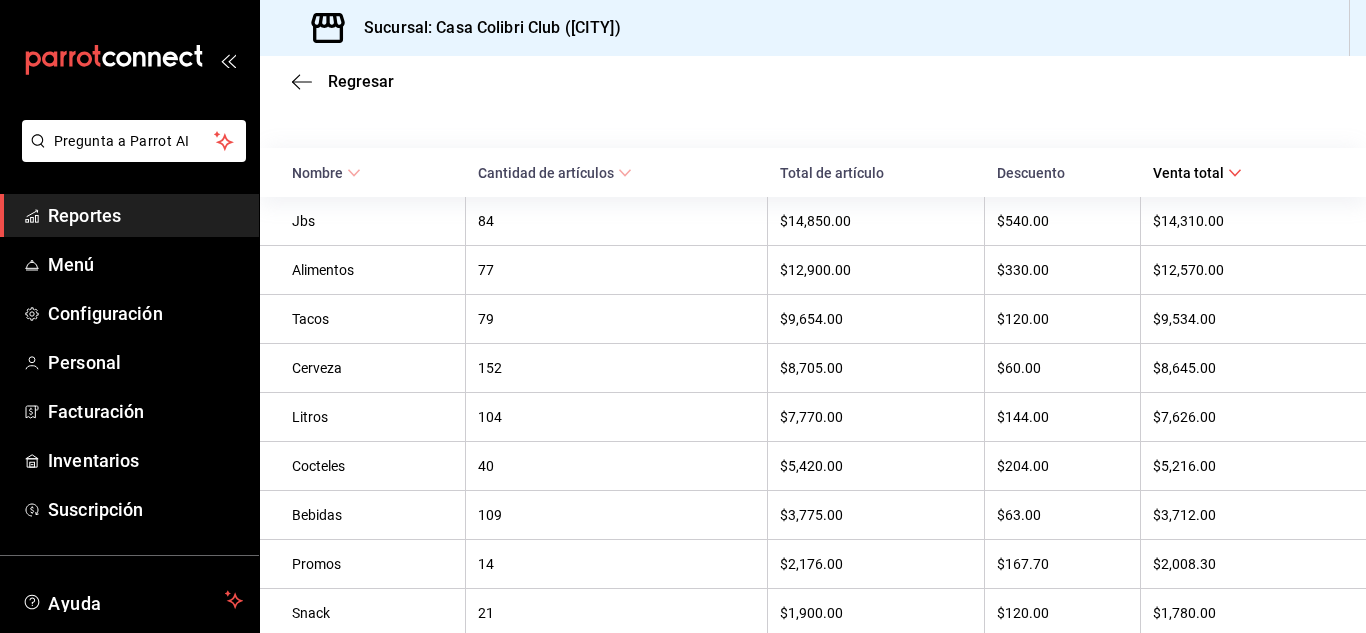 click 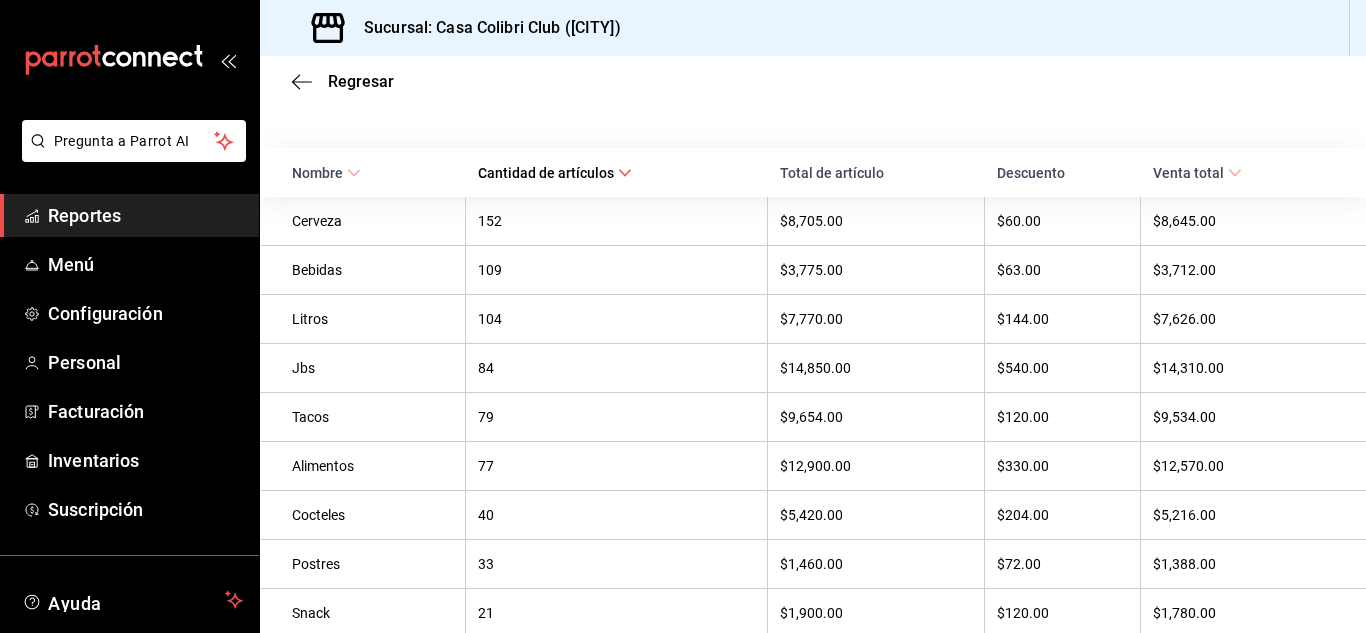 scroll, scrollTop: 239, scrollLeft: 0, axis: vertical 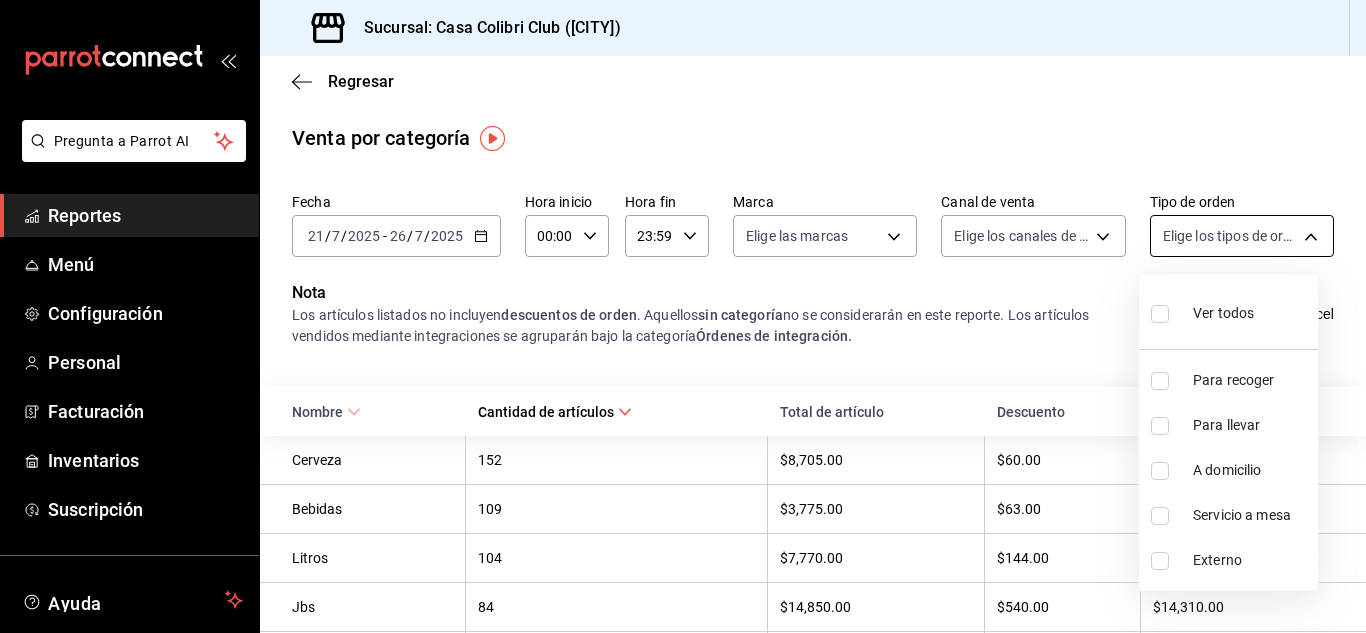 click on "Pregunta a Parrot AI Reportes   Menú   Configuración   Personal   Facturación   Inventarios   Suscripción   Ayuda Recomienda Parrot   [FIRST] [LAST]   Sugerir nueva función   Sucursal: Casa Colibri Club ([CITY]) Regresar Venta por categoría Fecha [DATE] [DATE] - [DATE] [DATE] Hora inicio 00:00 Hora inicio Hora fin 23:59 Hora fin Marca Elige las marcas Canal de venta Elige los canales de venta Tipo de orden Elige los tipos de orden Nota Los artículos listados no incluyen  descuentos de orden . Aquellos  sin categoría  no se considerarán en este reporte. Los artículos vendidos mediante integraciones se agruparán bajo la categoría  Órdenes de integración. Exportar a Excel Nombre Cantidad de artículos Total de artículo Descuento Venta total Cerveza 152 [PRICE] [PRICE] [PRICE] Bebidas 109 [PRICE] [PRICE] [PRICE] Litros 104 [PRICE] [PRICE] [PRICE] Jbs 84 [PRICE] [PRICE] [PRICE] Tacos 79 [PRICE] [PRICE] [PRICE] Alimentos 77 [PRICE] [PRICE] [PRICE] Cocteles" at bounding box center (683, 316) 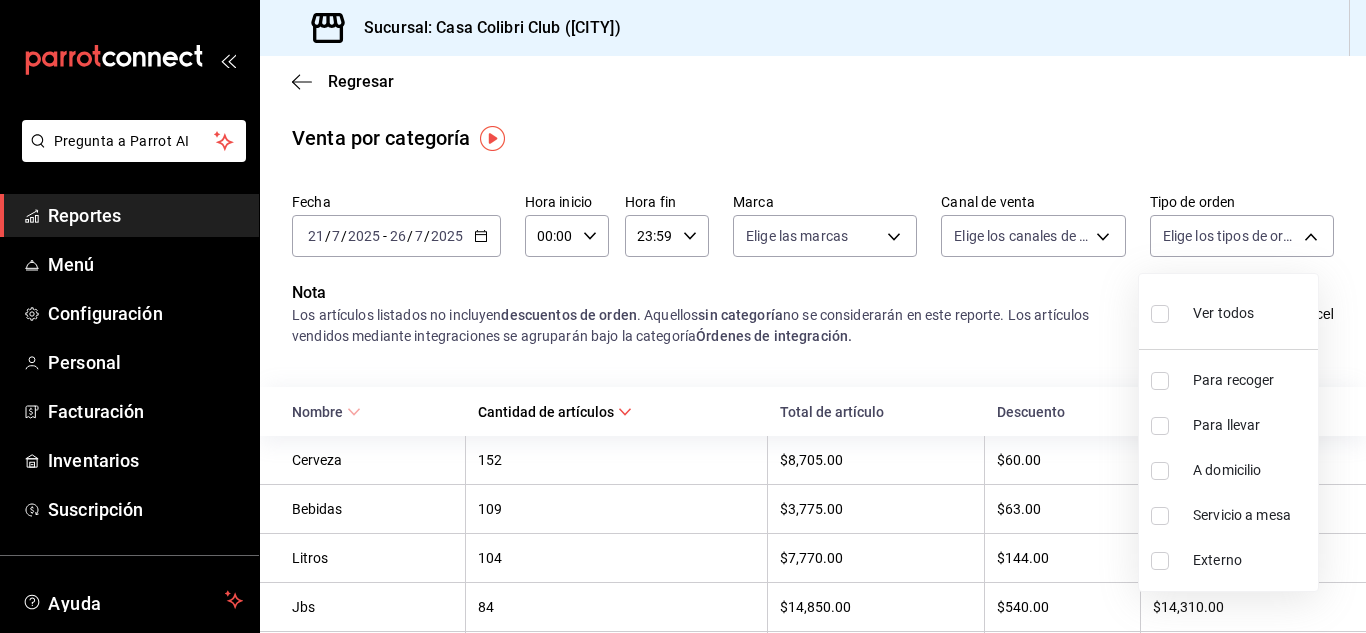 click at bounding box center [683, 316] 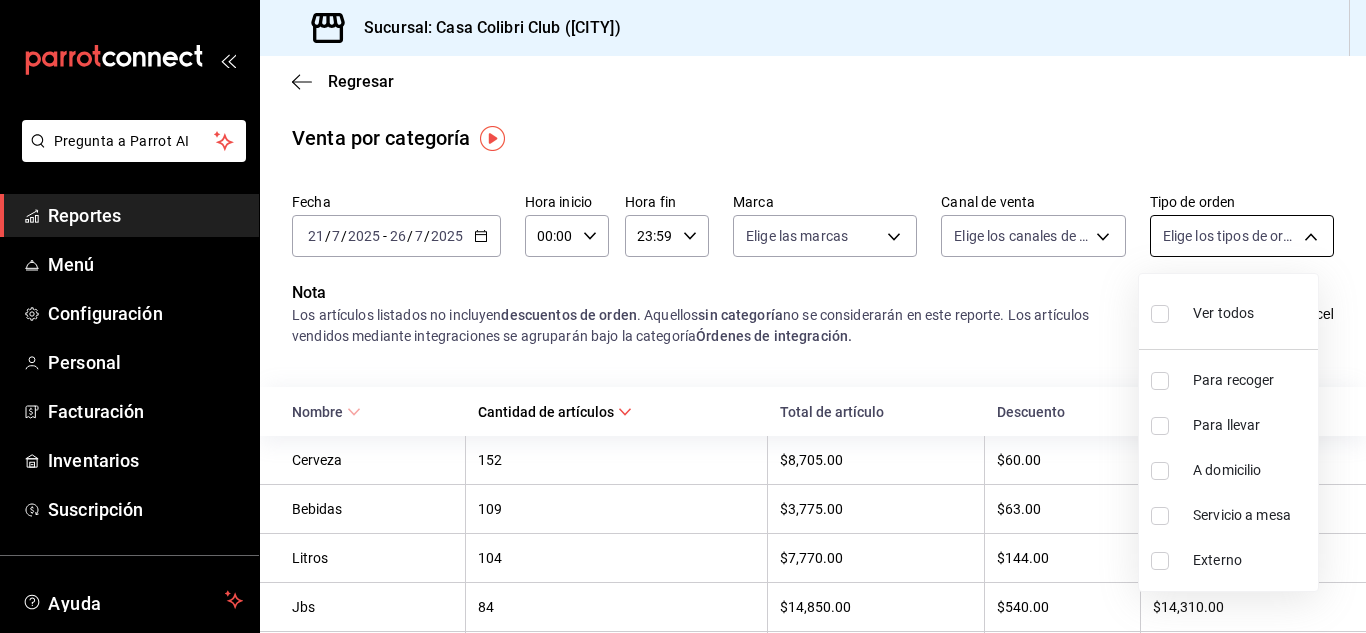 click on "Pregunta a Parrot AI Reportes   Menú   Configuración   Personal   Facturación   Inventarios   Suscripción   Ayuda Recomienda Parrot   [FIRST] [LAST]   Sugerir nueva función   Sucursal: Casa Colibri Club ([CITY]) Regresar Venta por categoría Fecha [DATE] [DATE] - [DATE] [DATE] Hora inicio 00:00 Hora inicio Hora fin 23:59 Hora fin Marca Elige las marcas Canal de venta Elige los canales de venta Tipo de orden Elige los tipos de orden Nota Los artículos listados no incluyen  descuentos de orden . Aquellos  sin categoría  no se considerarán en este reporte. Los artículos vendidos mediante integraciones se agruparán bajo la categoría  Órdenes de integración. Exportar a Excel Nombre Cantidad de artículos Total de artículo Descuento Venta total Cerveza 152 [PRICE] [PRICE] [PRICE] Bebidas 109 [PRICE] [PRICE] [PRICE] Litros 104 [PRICE] [PRICE] [PRICE] Jbs 84 [PRICE] [PRICE] [PRICE] Tacos 79 [PRICE] [PRICE] [PRICE] Alimentos 77 [PRICE] [PRICE] [PRICE] Cocteles" at bounding box center [683, 316] 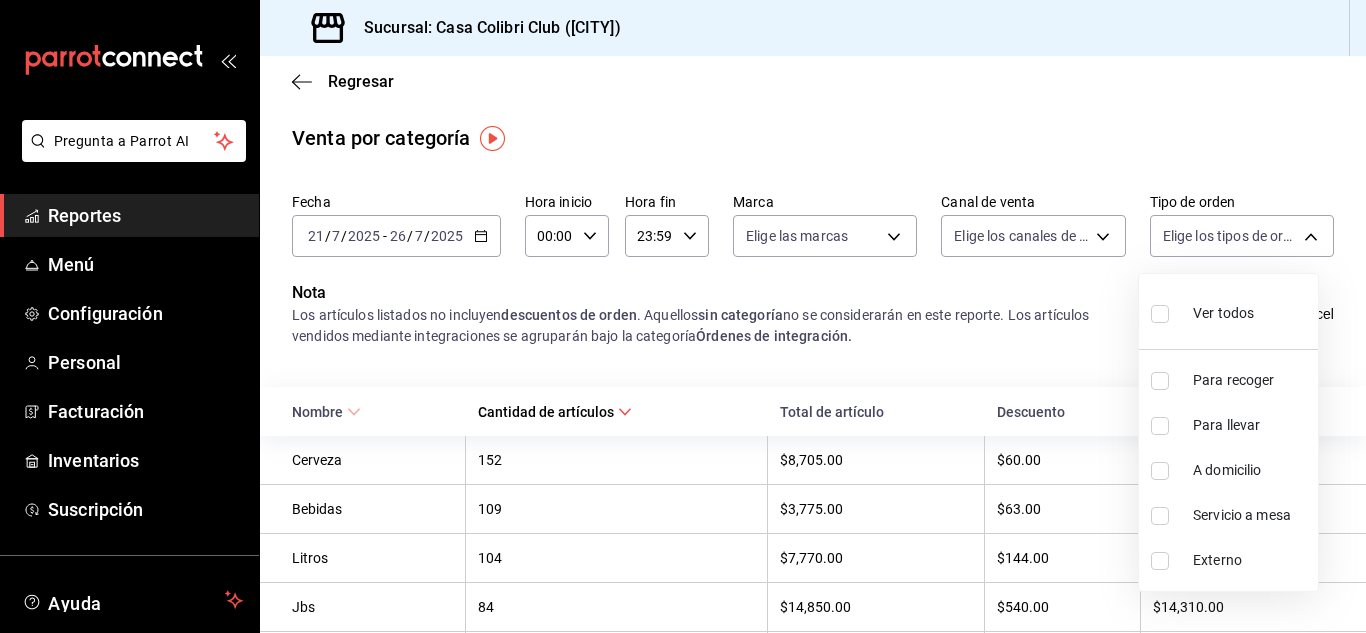 click at bounding box center [1160, 314] 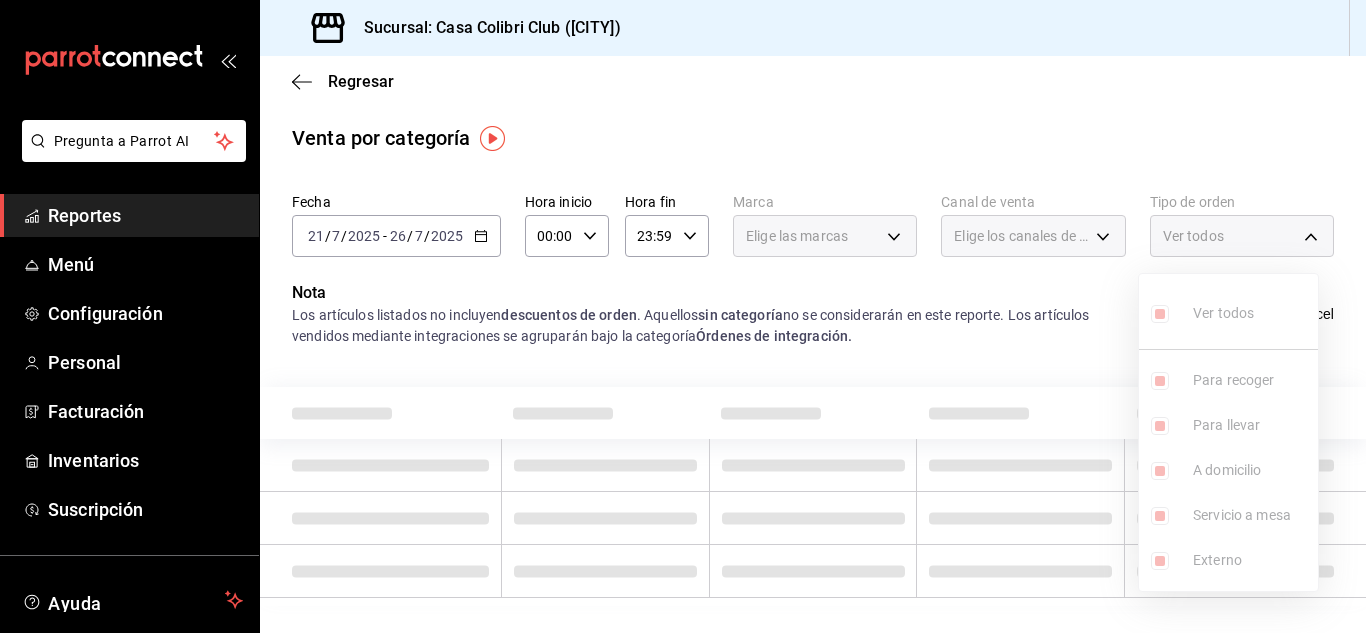 click at bounding box center (683, 316) 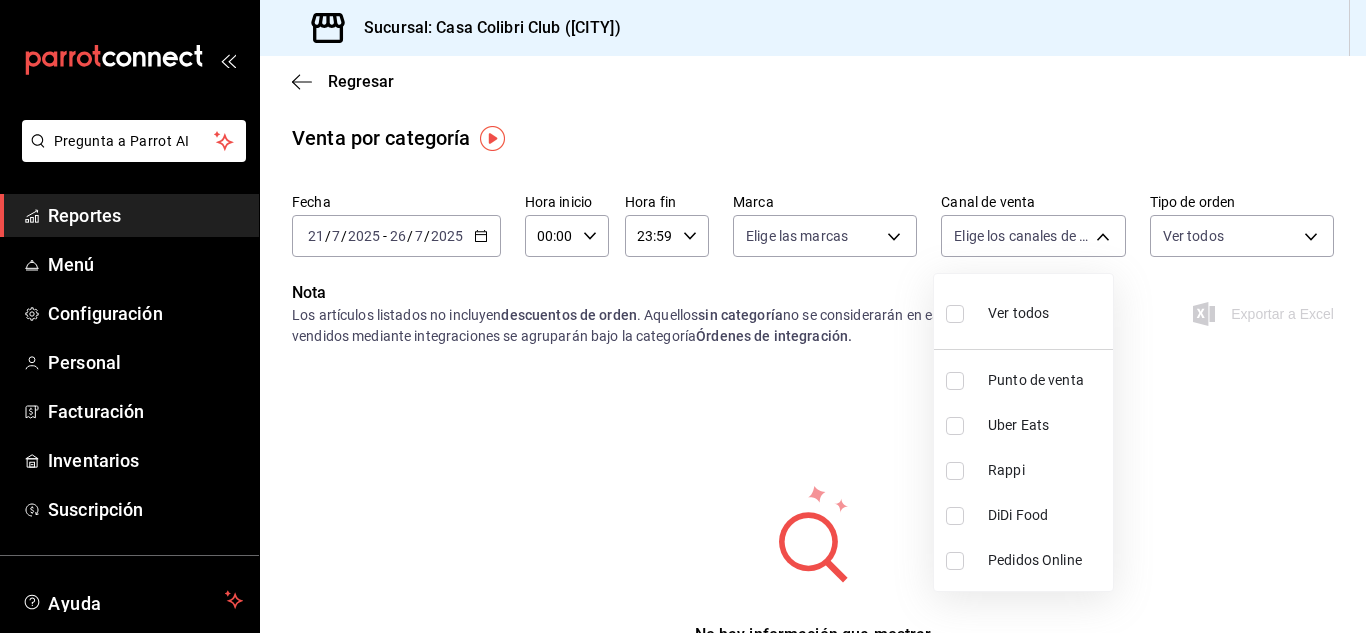 click on "Pregunta a Parrot AI Reportes   Menú   Configuración   Personal   Facturación   Inventarios   Suscripción   Ayuda Recomienda Parrot   [FIRST] [LAST]   Sugerir nueva función   Sucursal: Casa Colibri Club ([CITY]) Regresar Venta por categoría Fecha [DATE] [DATE] - [DATE] [DATE] Hora inicio 00:00 Hora inicio Hora fin 23:59 Hora fin Marca Elige las marcas Canal de venta Elige los canales de venta Tipo de orden Ver todos [UUID],[UUID],[UUID],[UUID],EXTERNAL Nota Los artículos listados no incluyen  descuentos de orden . Aquellos  sin categoría  no se considerarán en este reporte. Los artículos vendidos mediante integraciones se agruparán bajo la categoría  Órdenes de integración. Exportar a Excel No hay información que mostrar GANA 1 MES GRATIS EN TU SUSCRIPCIÓN AQUÍ Ver video tutorial Ir a video Pregunta a Parrot AI Reportes   Menú   Configuración   Personal" at bounding box center [683, 316] 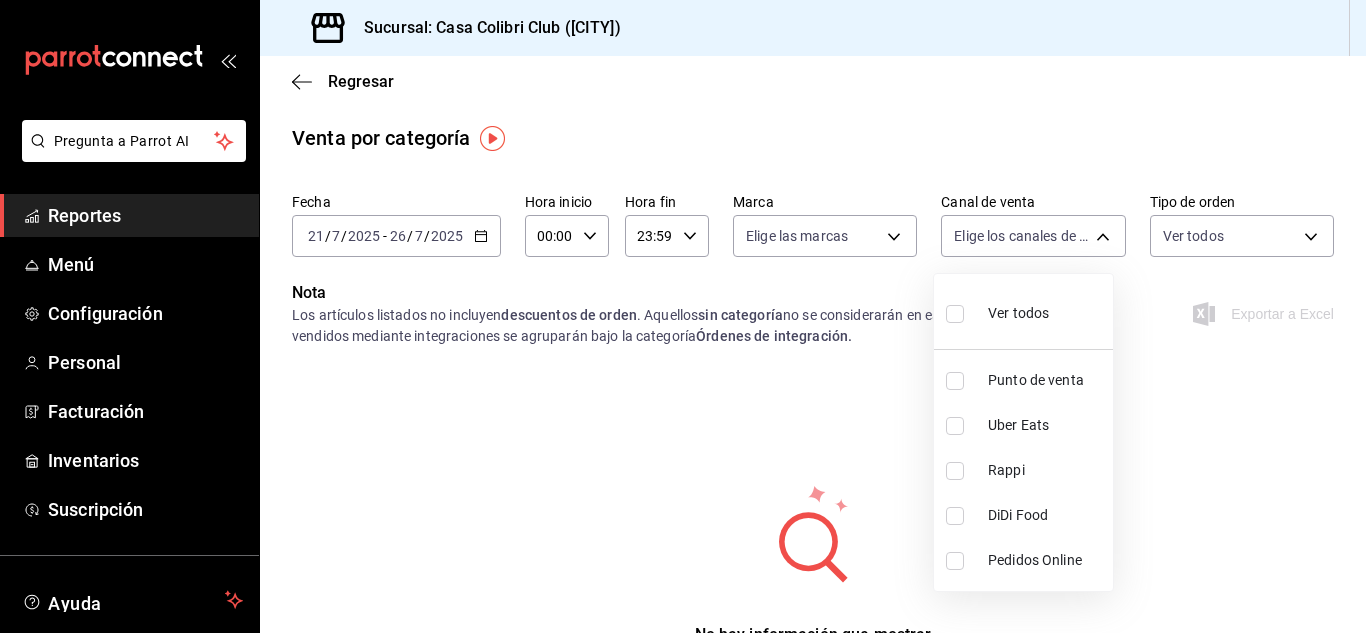 click at bounding box center [959, 313] 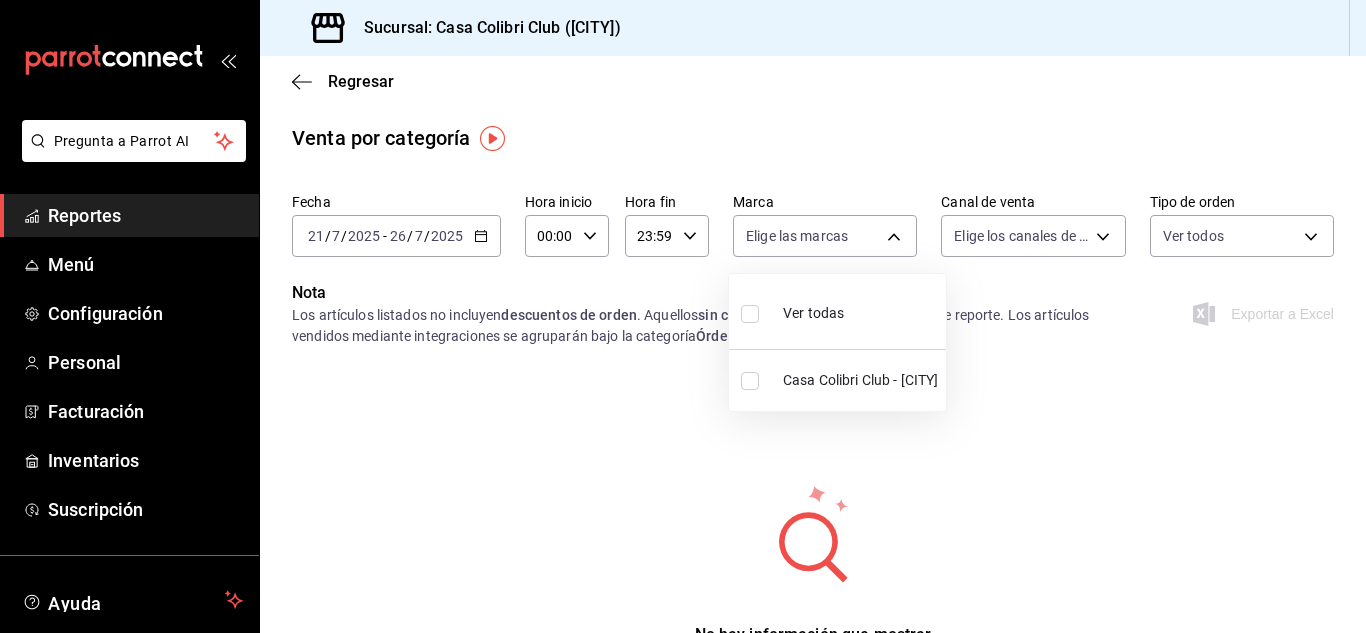click on "Pregunta a Parrot AI Reportes   Menú   Configuración   Personal   Facturación   Inventarios   Suscripción   Ayuda Recomienda Parrot   [FIRST] [LAST]   Sugerir nueva función   Sucursal: Casa Colibri Club ([CITY]) Regresar Venta por categoría Fecha [DATE] [DATE] - [DATE] [DATE] Hora inicio 00:00 Hora inicio Hora fin 23:59 Hora fin Marca Elige las marcas Canal de venta Elige los canales de venta Tipo de orden Ver todos [UUID],[UUID],[UUID],[UUID],EXTERNAL Nota Los artículos listados no incluyen  descuentos de orden . Aquellos  sin categoría  no se considerarán en este reporte. Los artículos vendidos mediante integraciones se agruparán bajo la categoría  Órdenes de integración. Exportar a Excel No hay información que mostrar GANA 1 MES GRATIS EN TU SUSCRIPCIÓN AQUÍ Ver video tutorial Ir a video Pregunta a Parrot AI Reportes   Menú   Configuración   Personal" at bounding box center [683, 316] 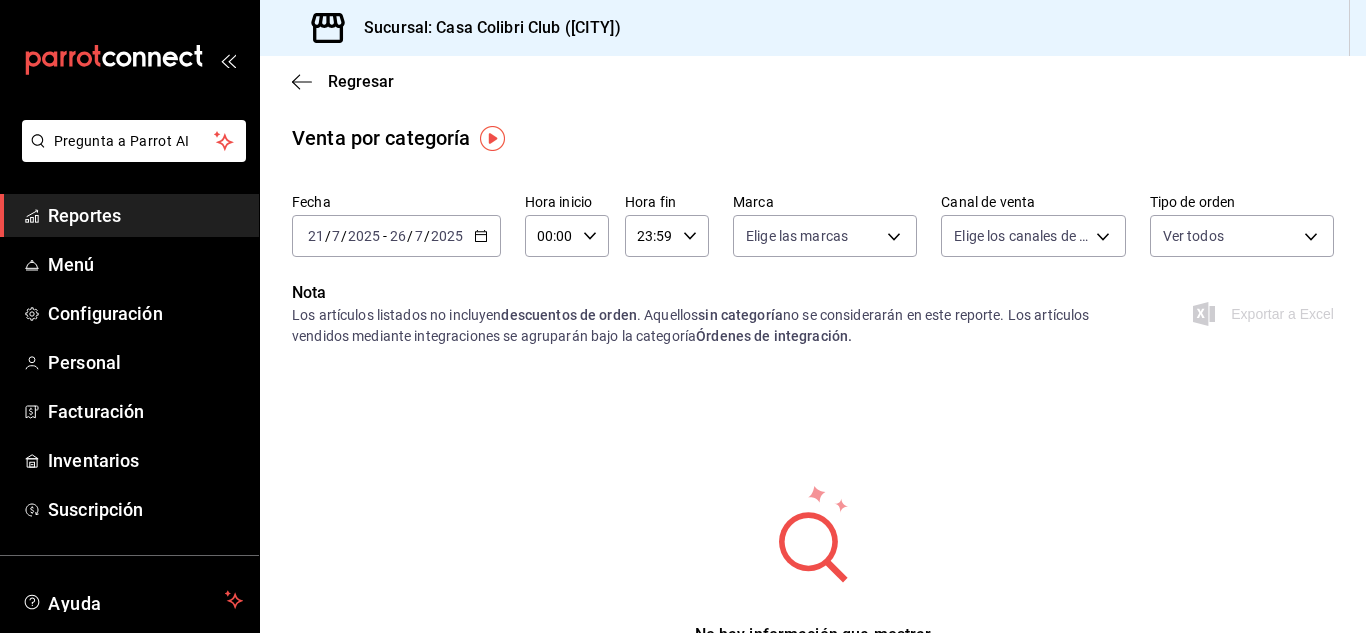click on "Reportes" at bounding box center (145, 215) 